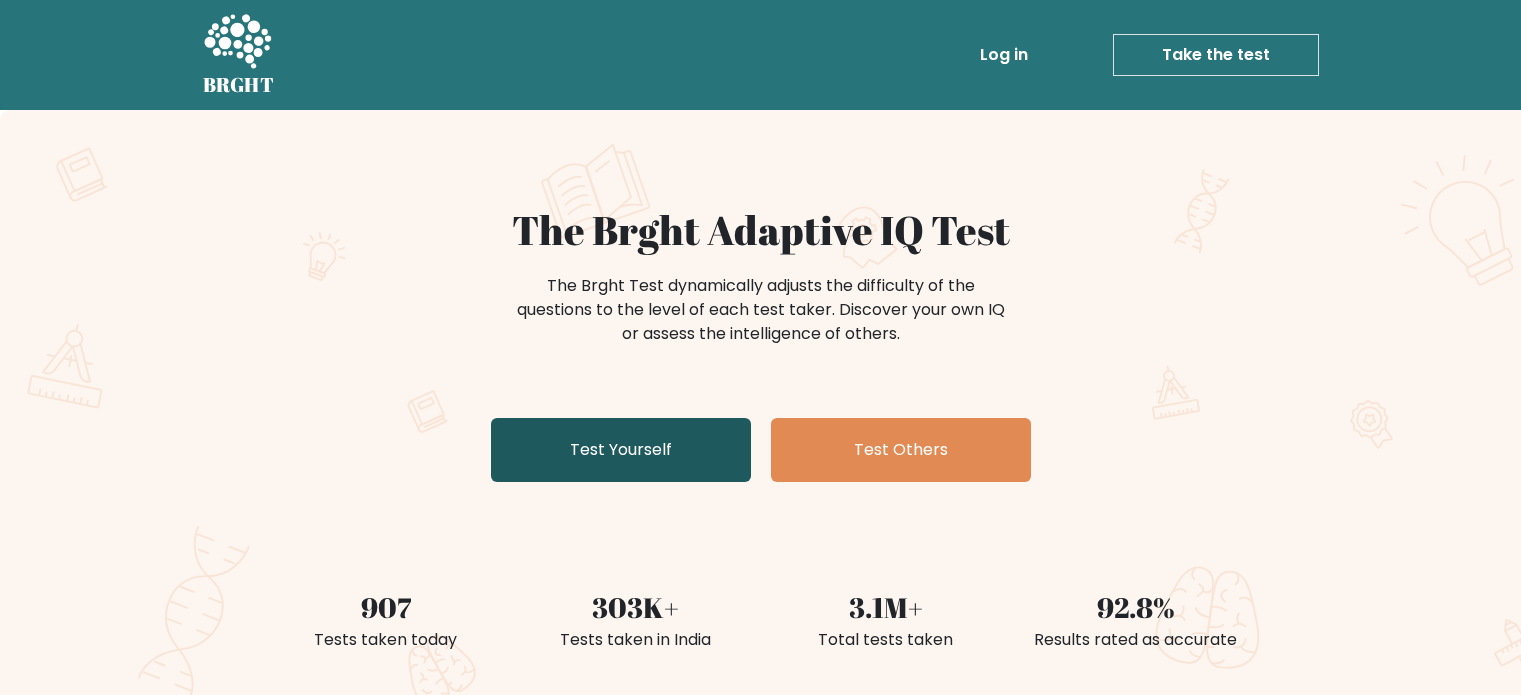 scroll, scrollTop: 0, scrollLeft: 0, axis: both 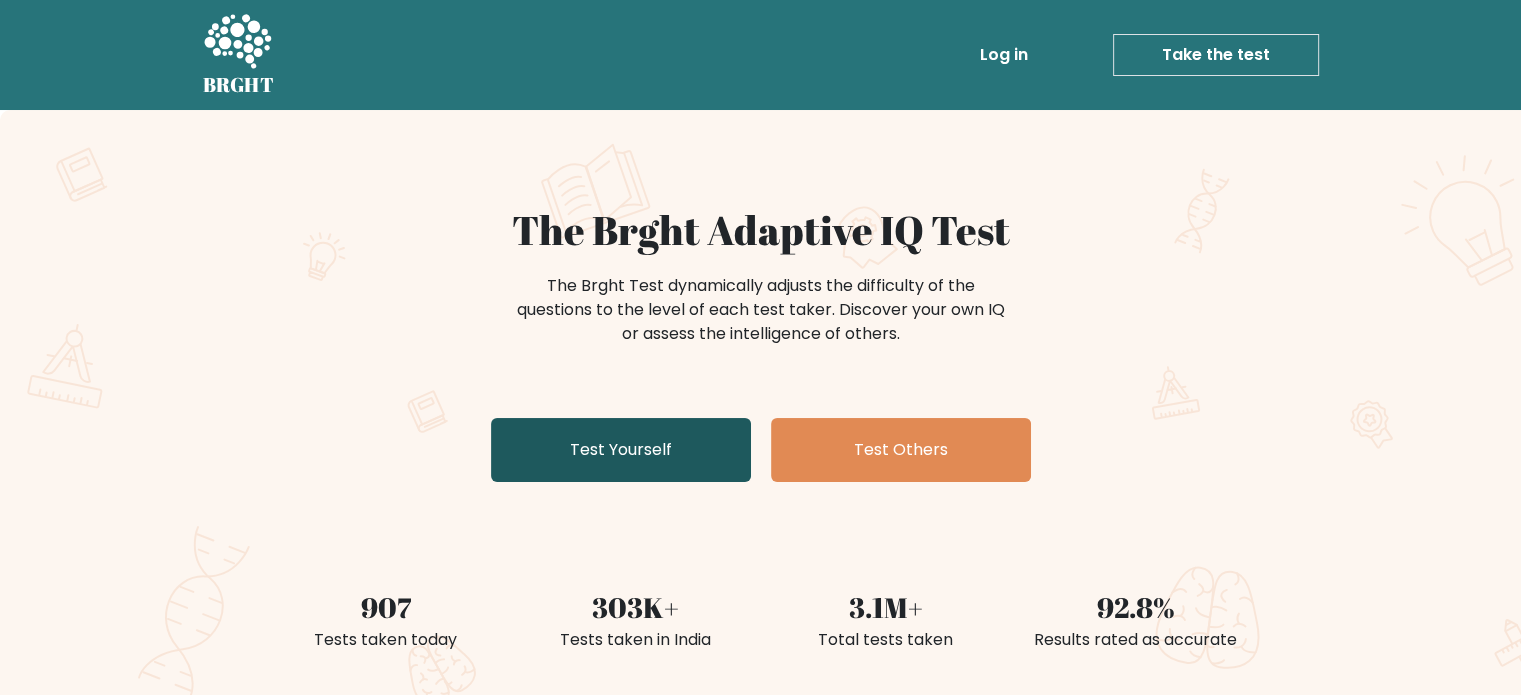 click on "Test Yourself" at bounding box center (621, 450) 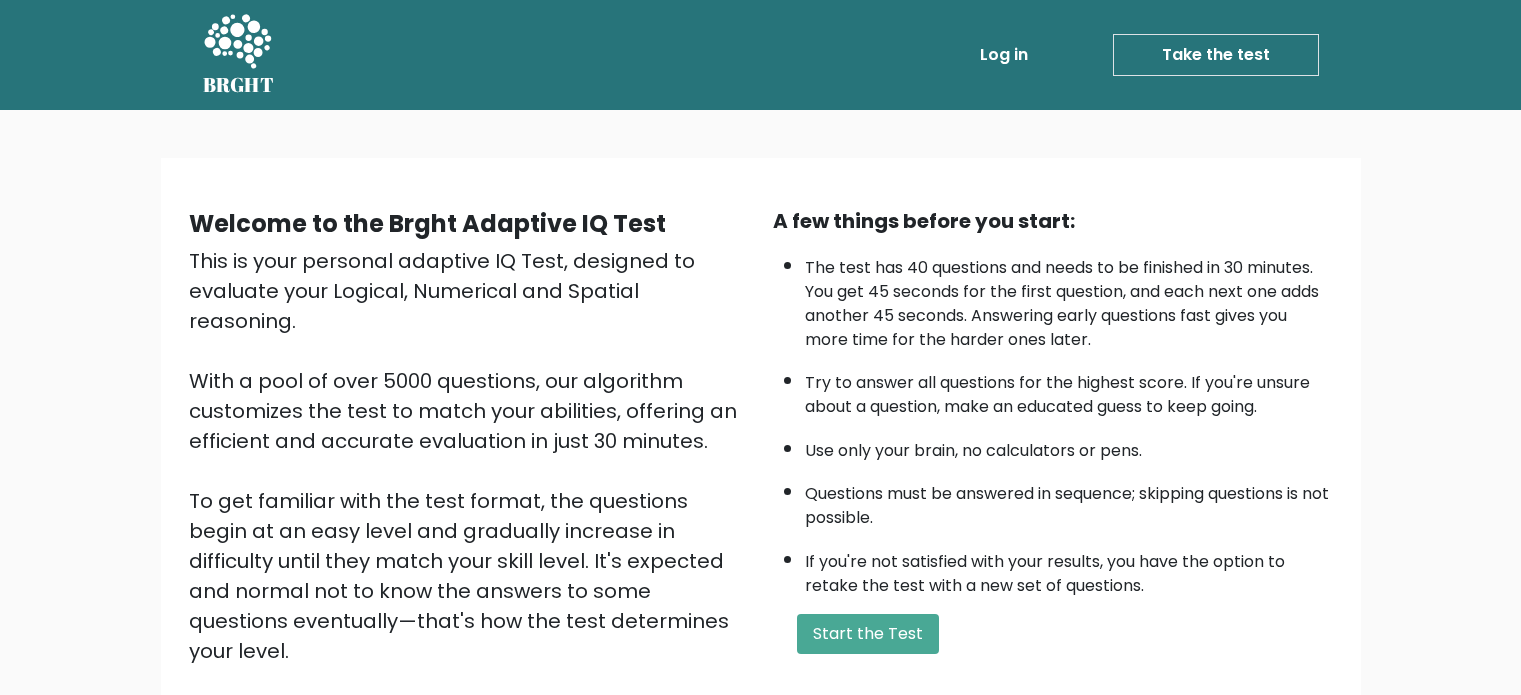 scroll, scrollTop: 0, scrollLeft: 0, axis: both 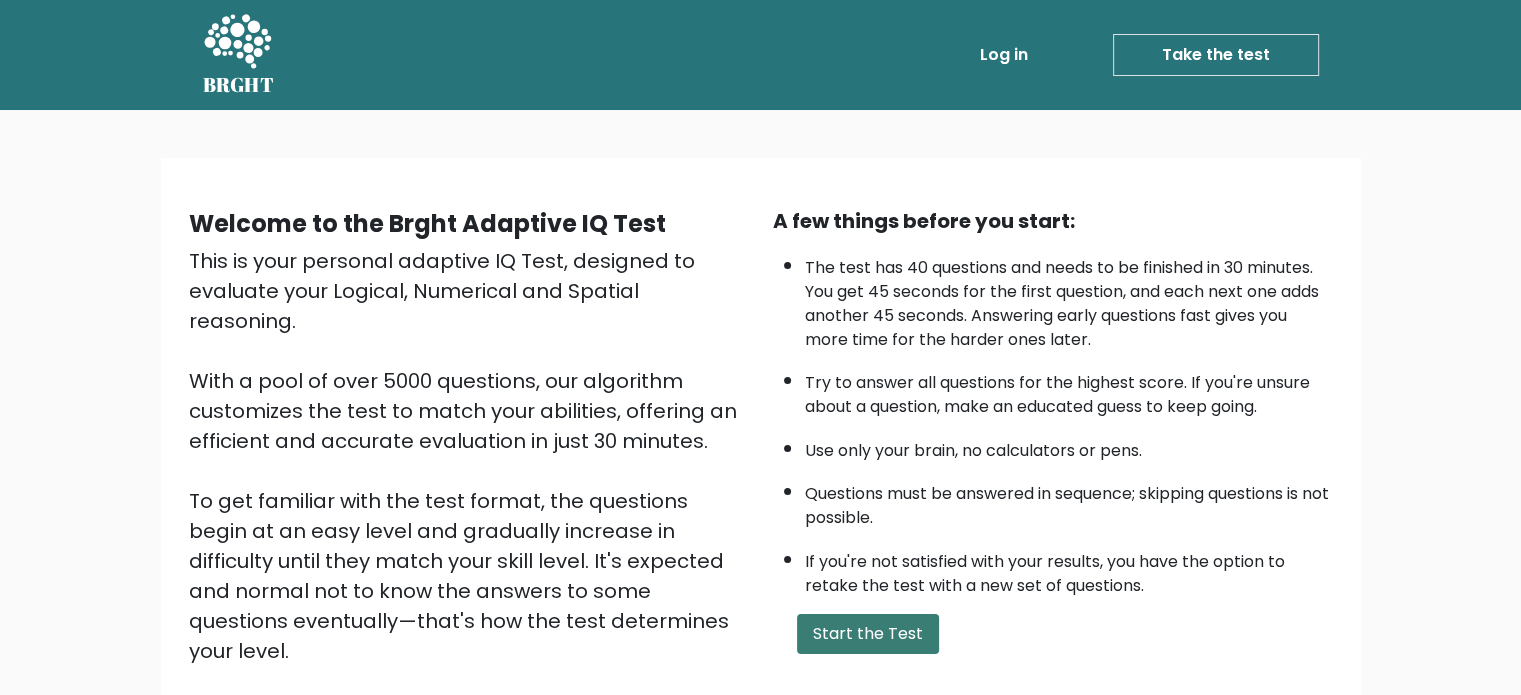 click on "Start the Test" at bounding box center (868, 634) 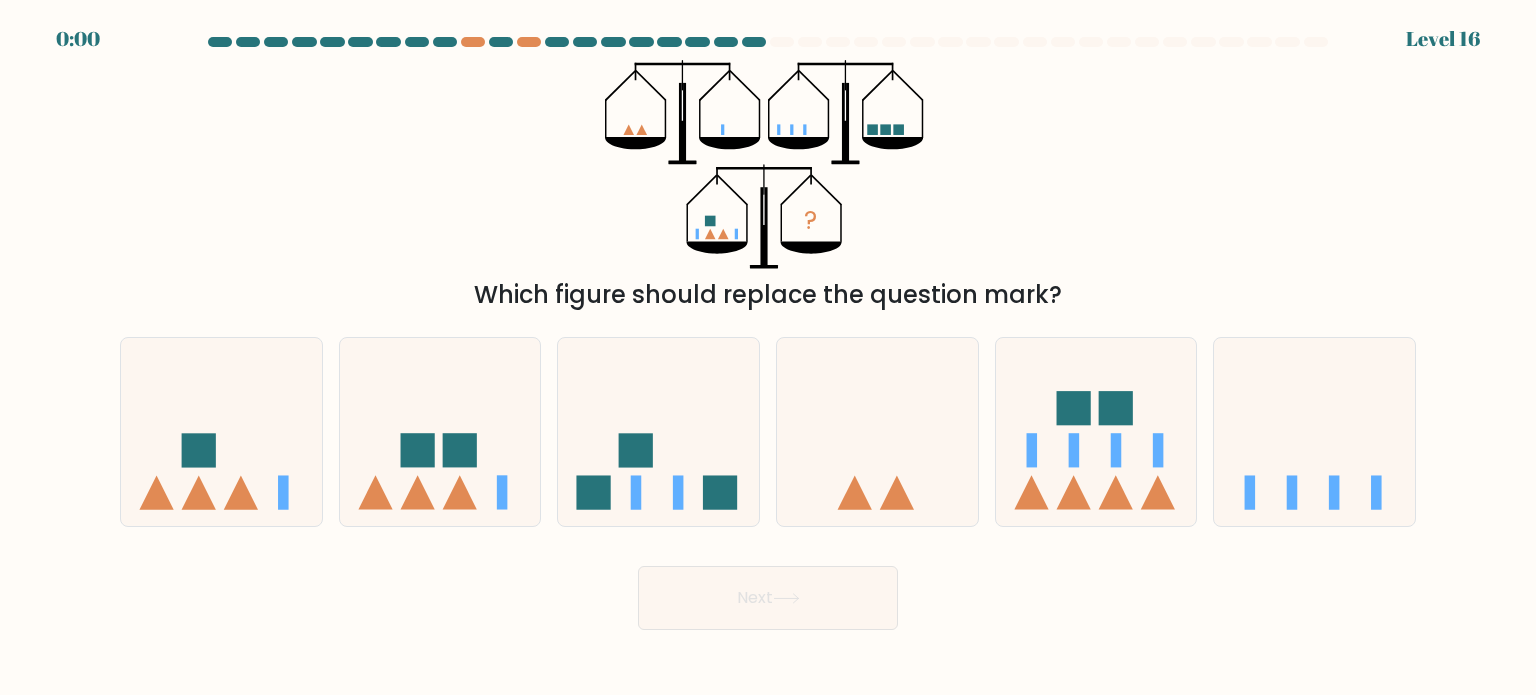 scroll, scrollTop: 0, scrollLeft: 0, axis: both 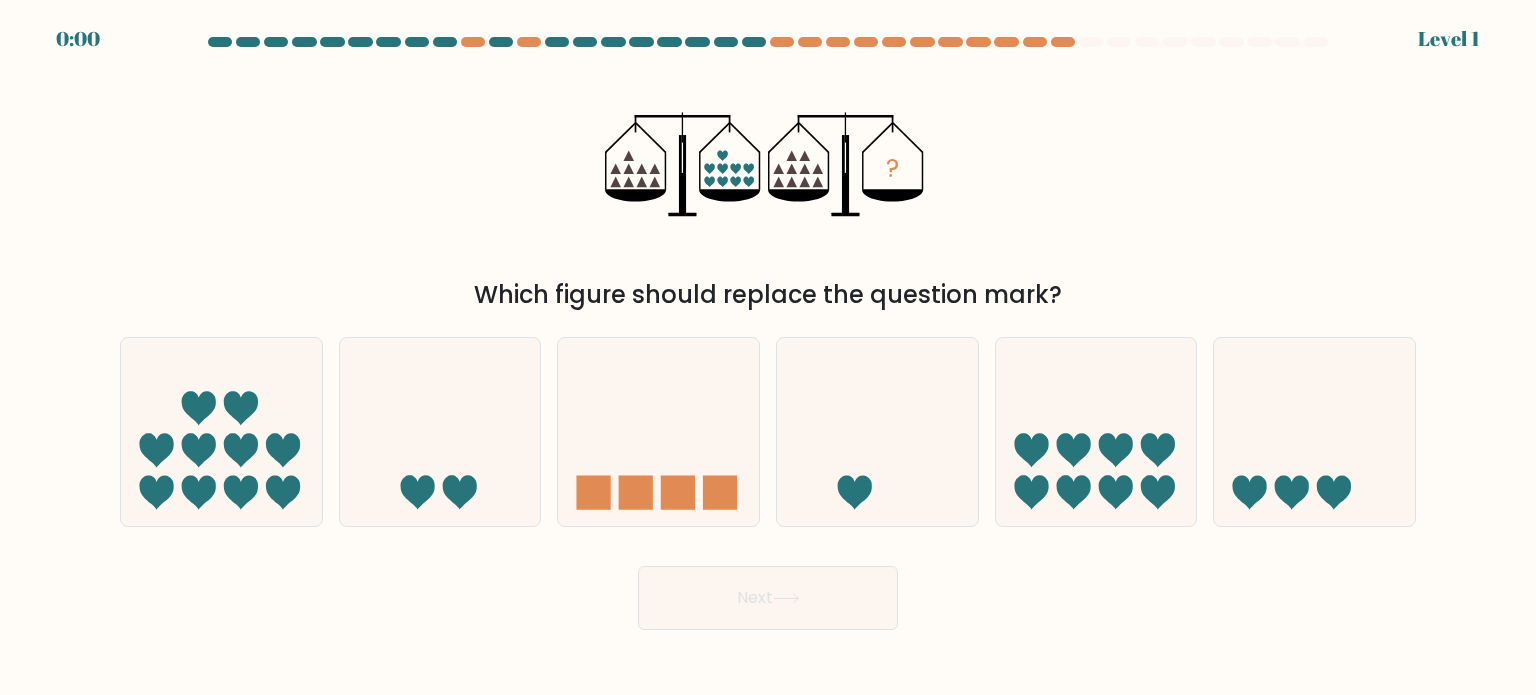 click 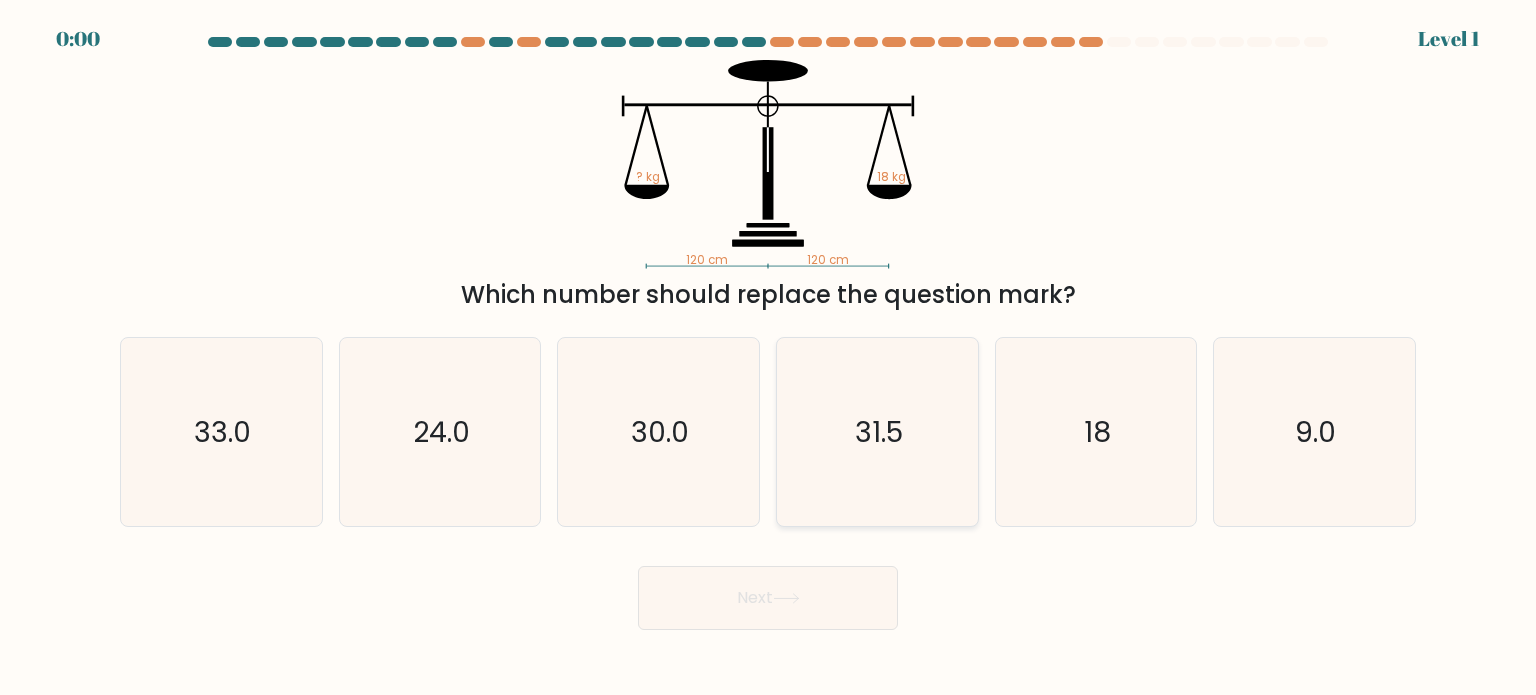scroll, scrollTop: 0, scrollLeft: 0, axis: both 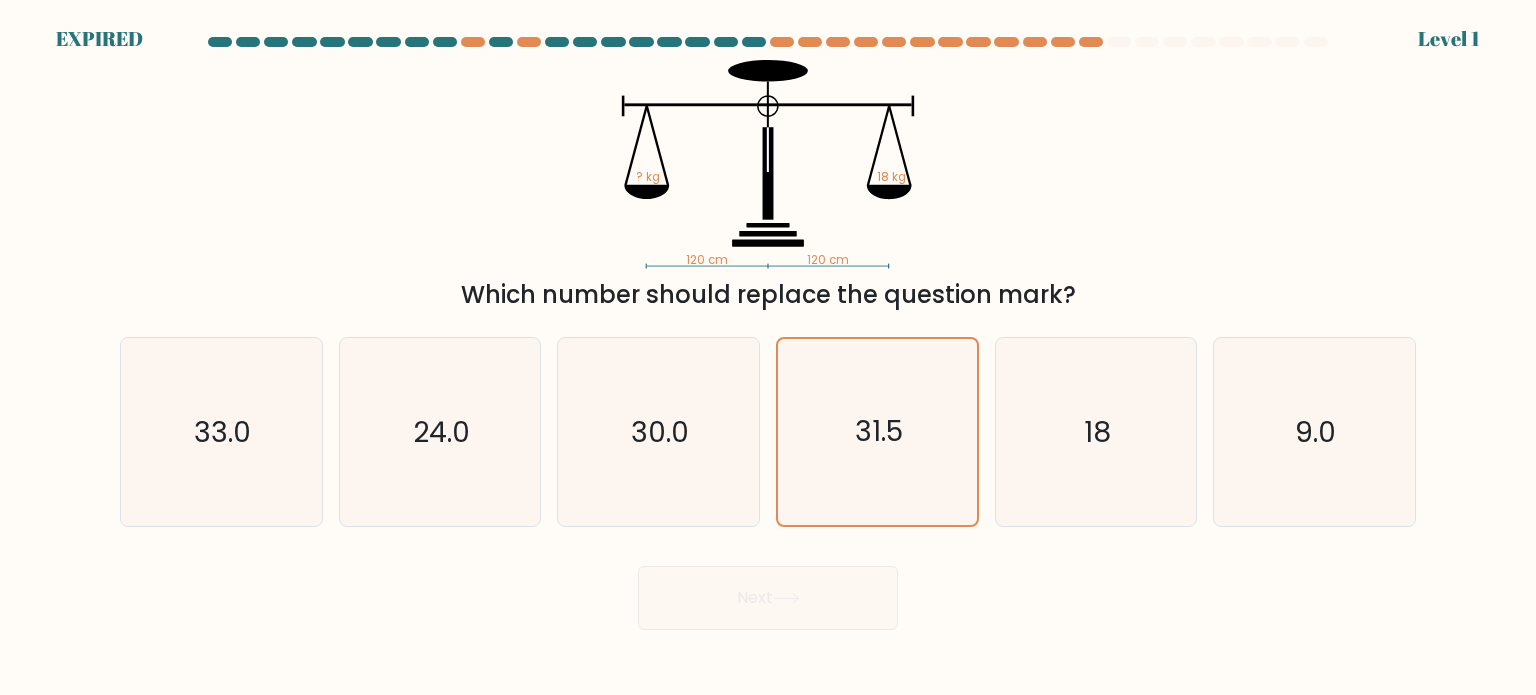 click on "Next" at bounding box center [768, 590] 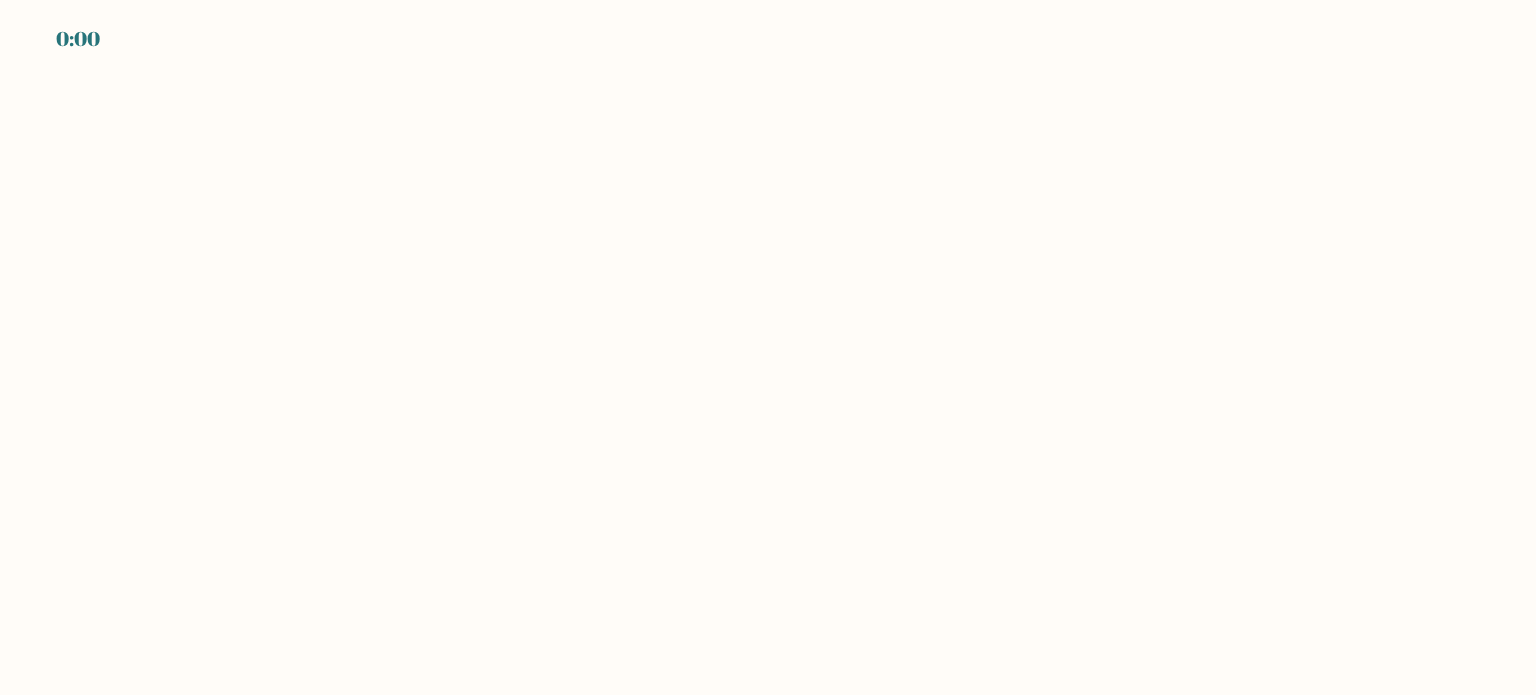 scroll, scrollTop: 0, scrollLeft: 0, axis: both 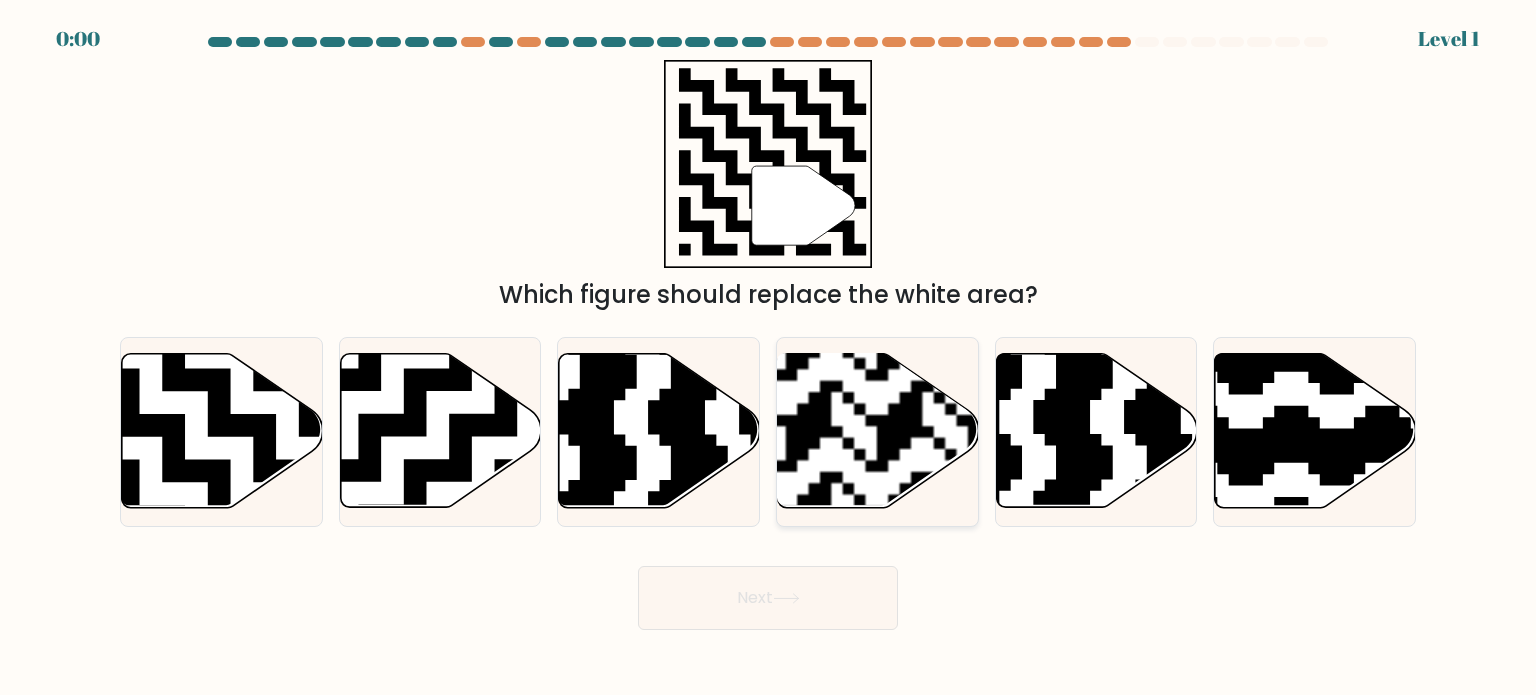 click 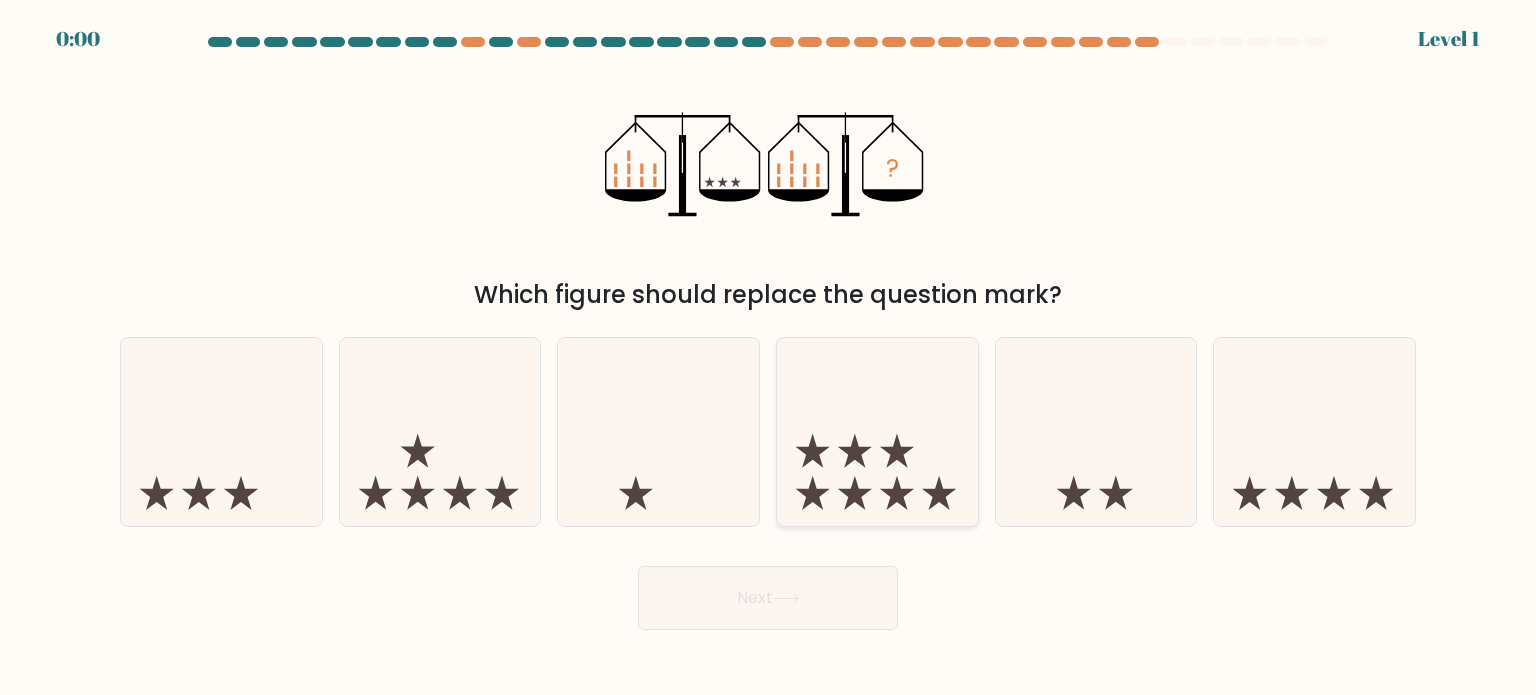 scroll, scrollTop: 0, scrollLeft: 0, axis: both 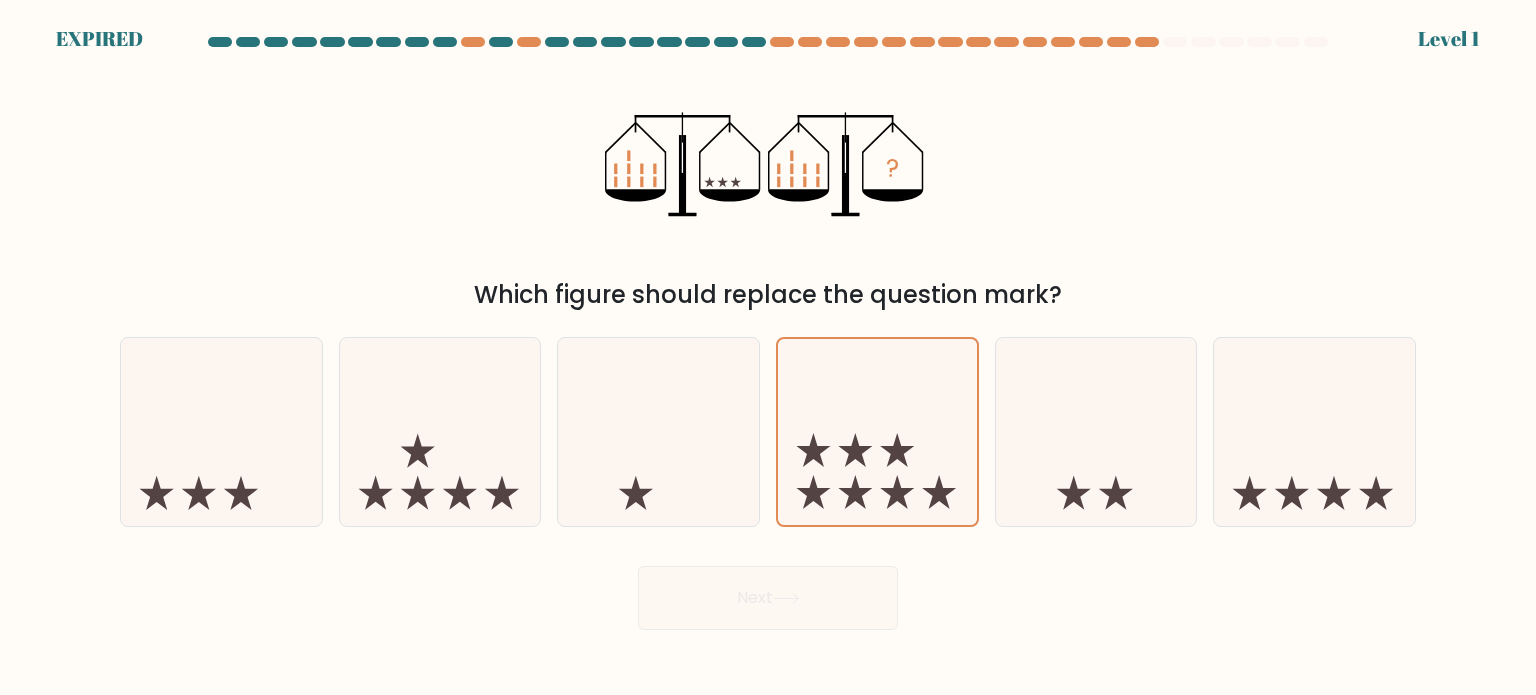 click on "Next" at bounding box center (768, 590) 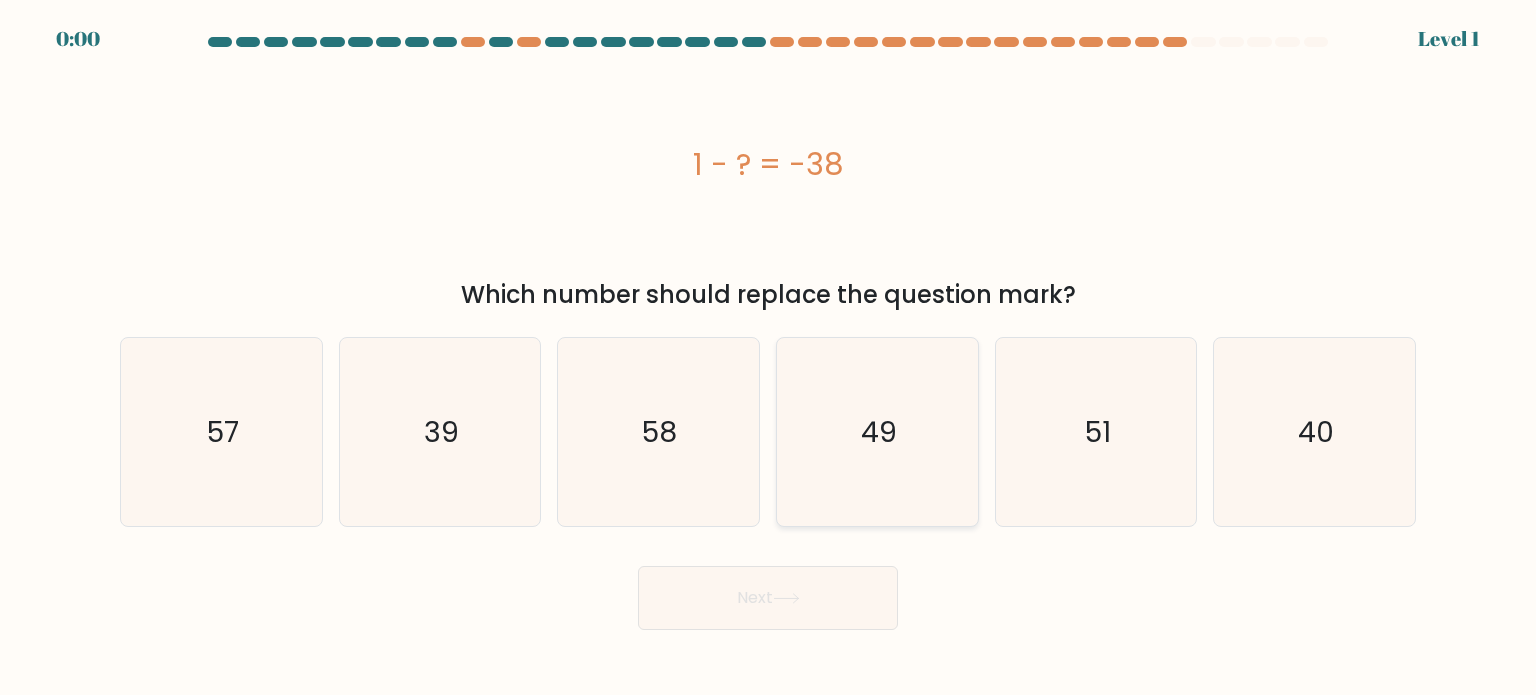 scroll, scrollTop: 0, scrollLeft: 0, axis: both 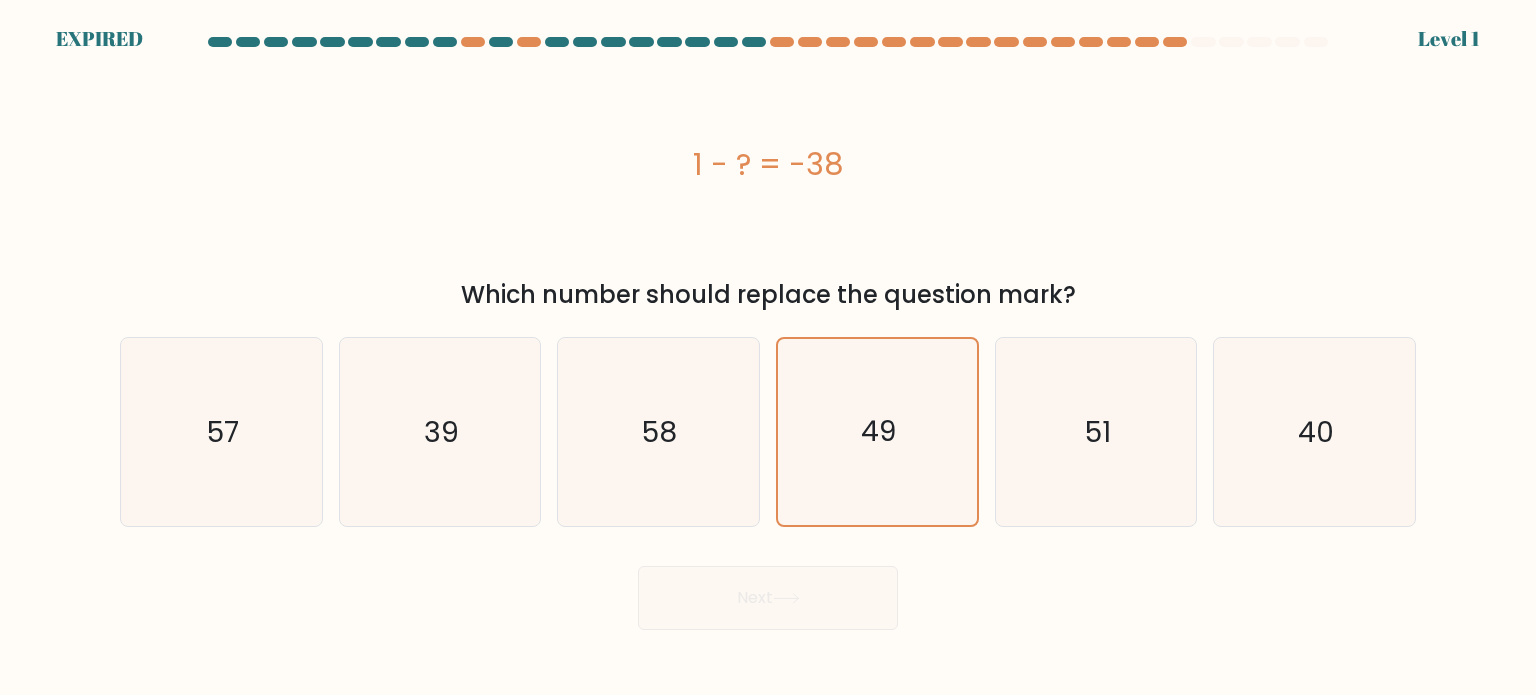 click on "Next" at bounding box center (768, 590) 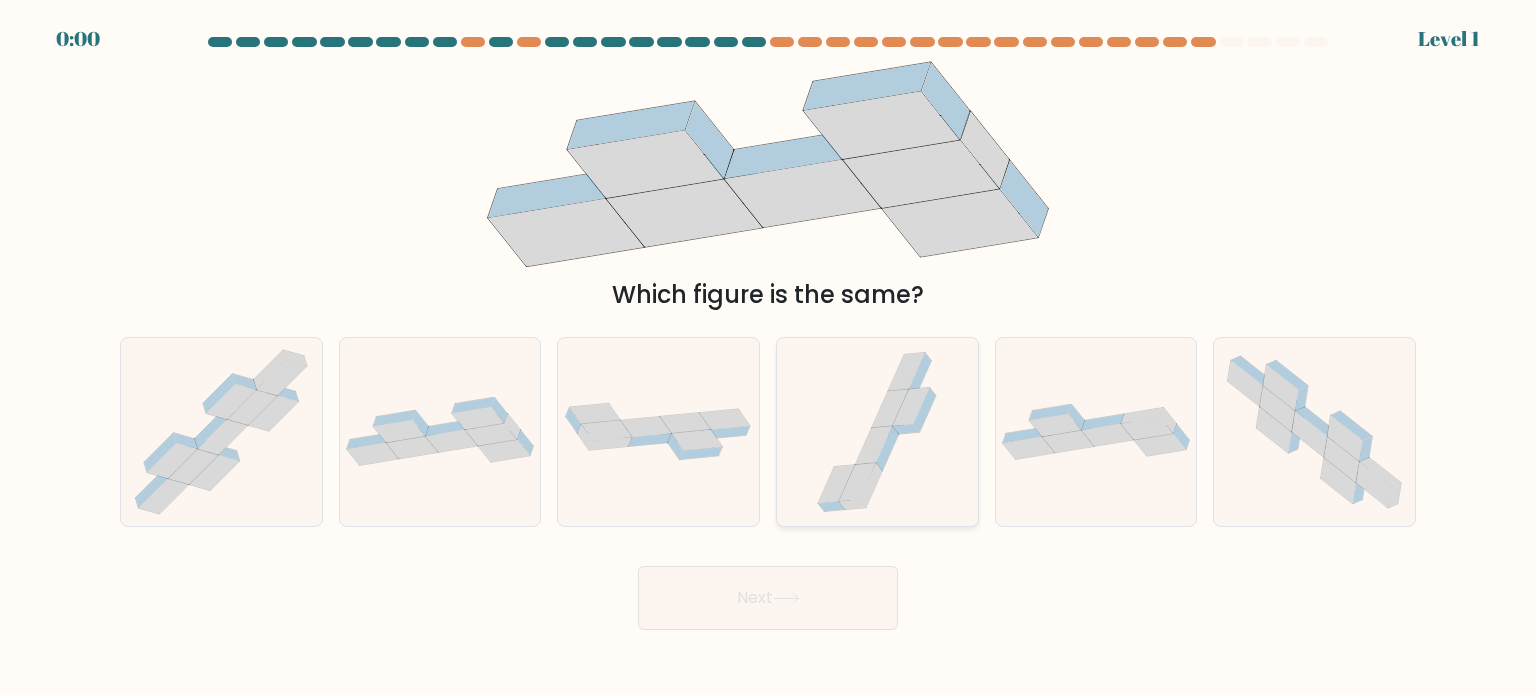scroll, scrollTop: 0, scrollLeft: 0, axis: both 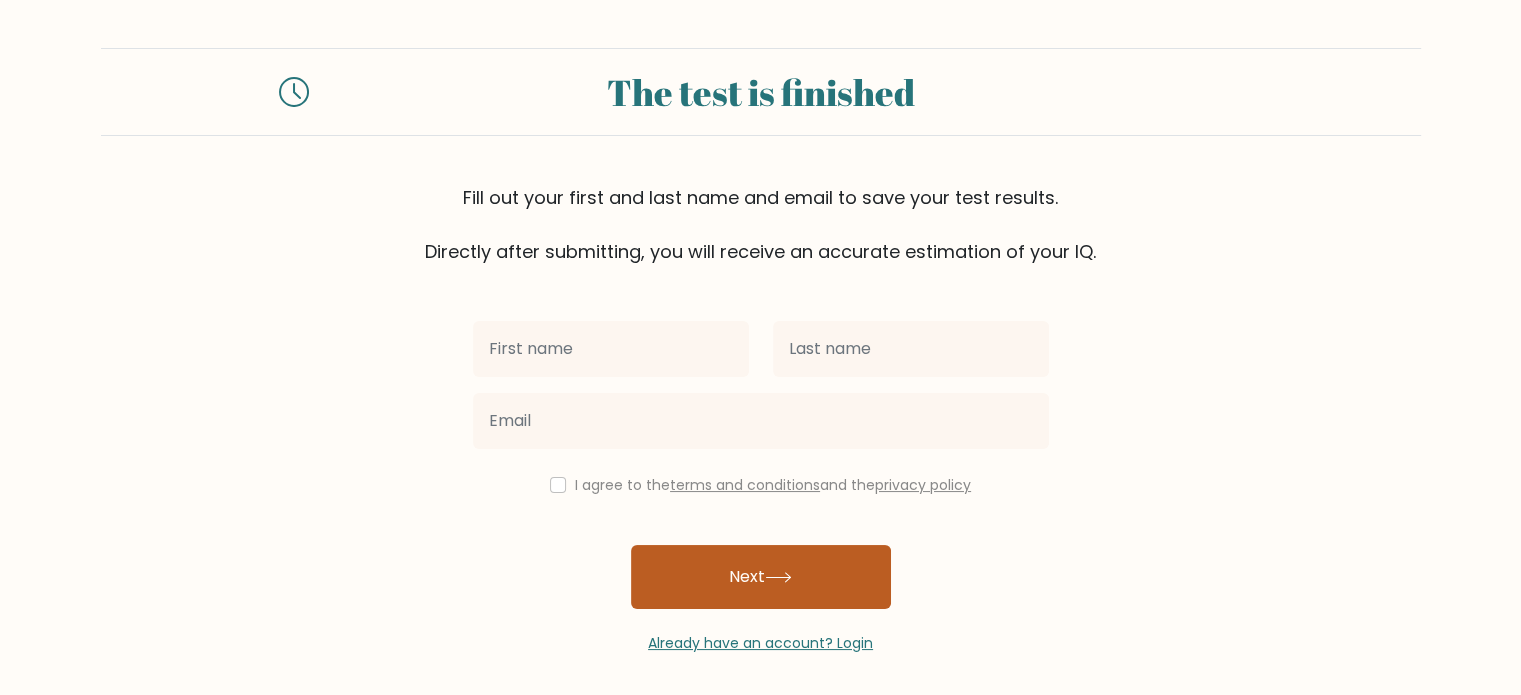 click on "Next" at bounding box center [761, 577] 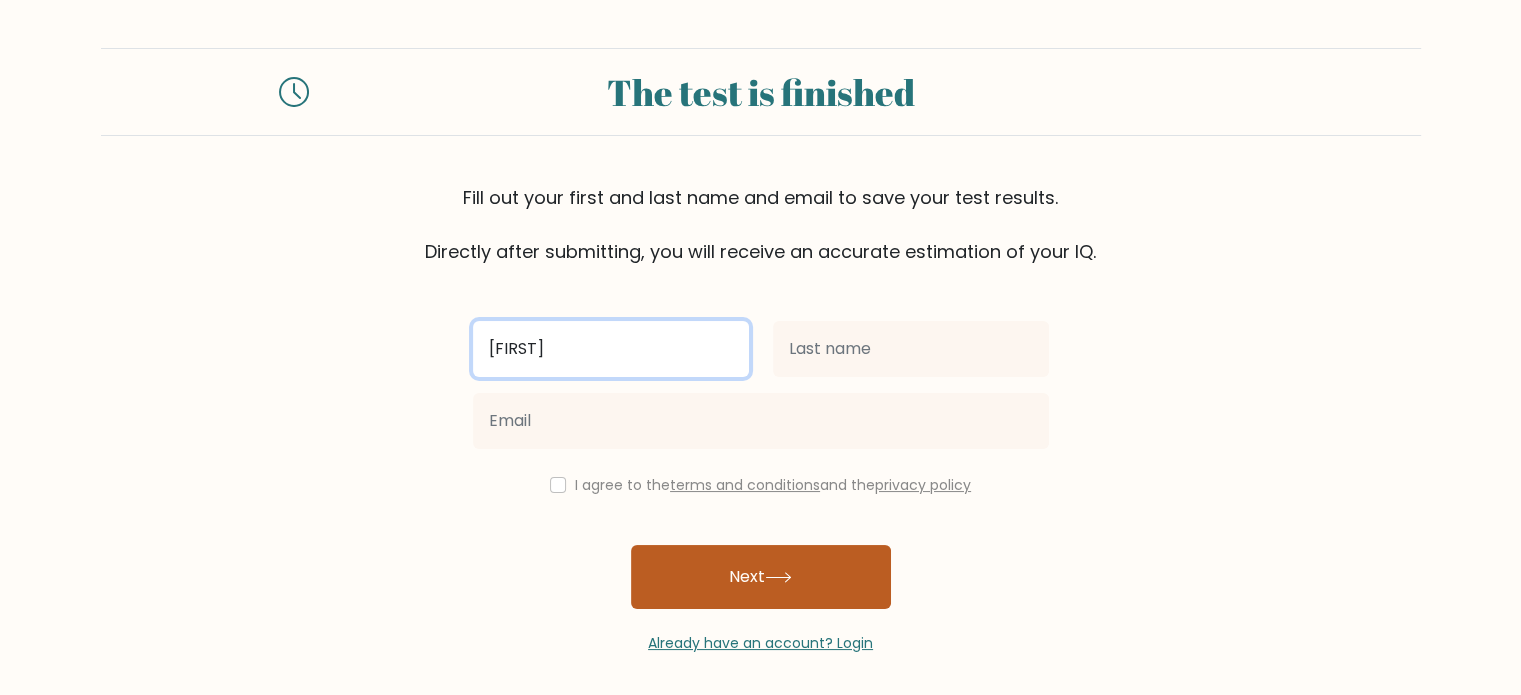 type on "akshaya" 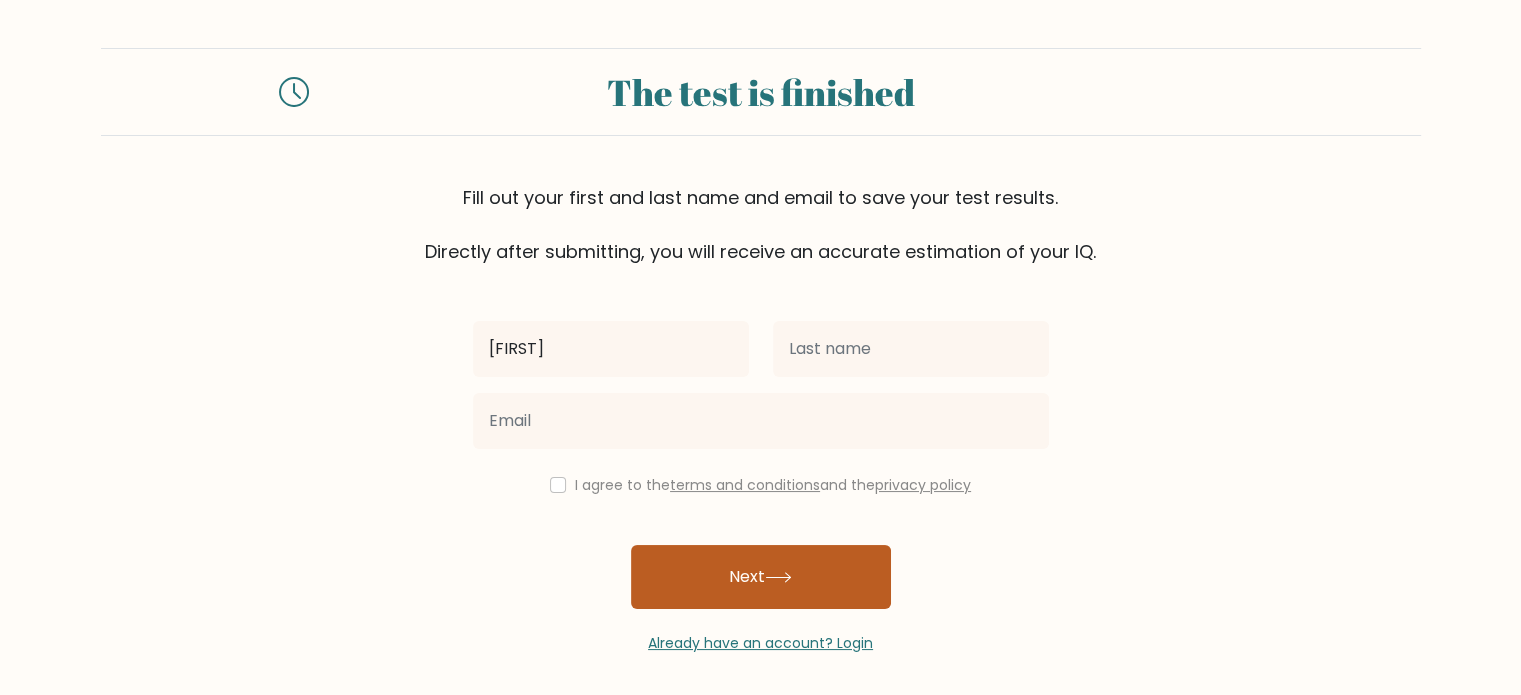 click on "Next" at bounding box center (761, 577) 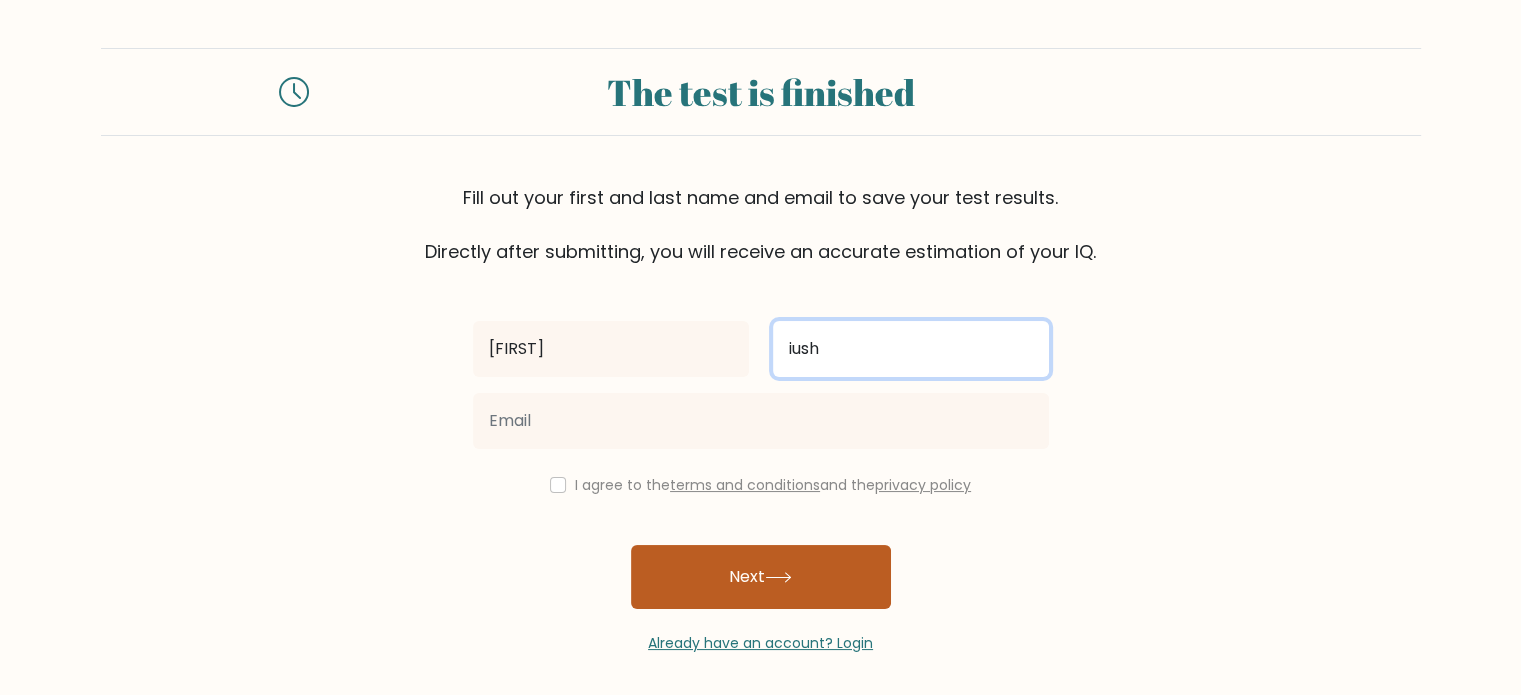 type on "iush" 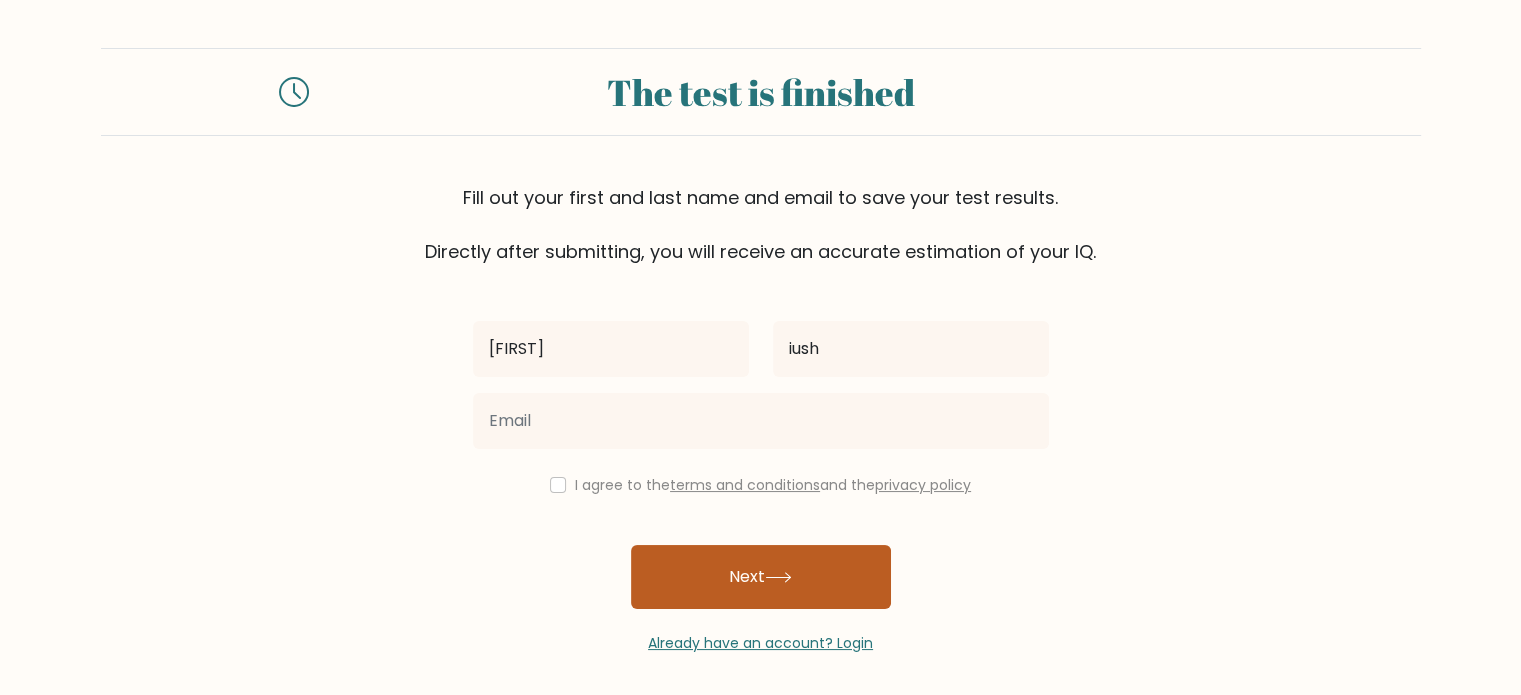 click on "Next" at bounding box center [761, 577] 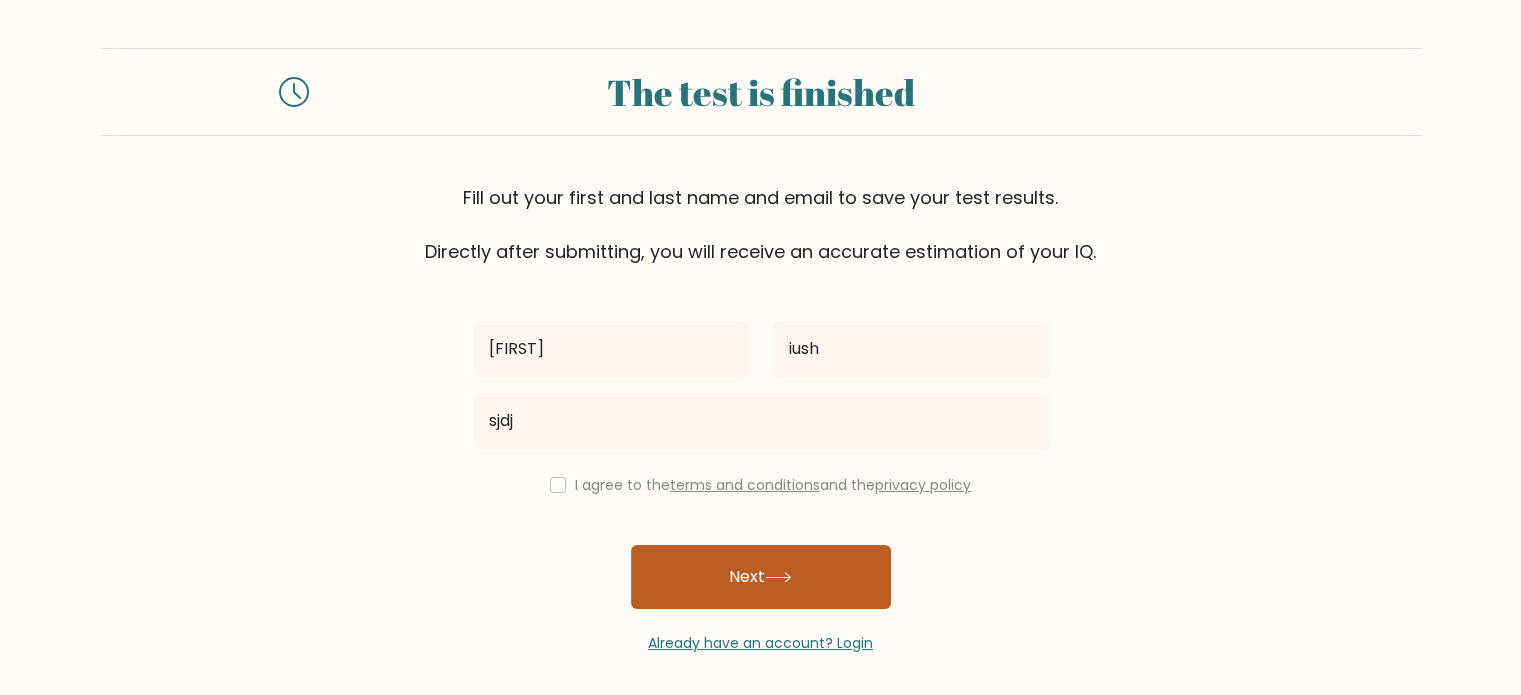 click on "Next" at bounding box center (761, 577) 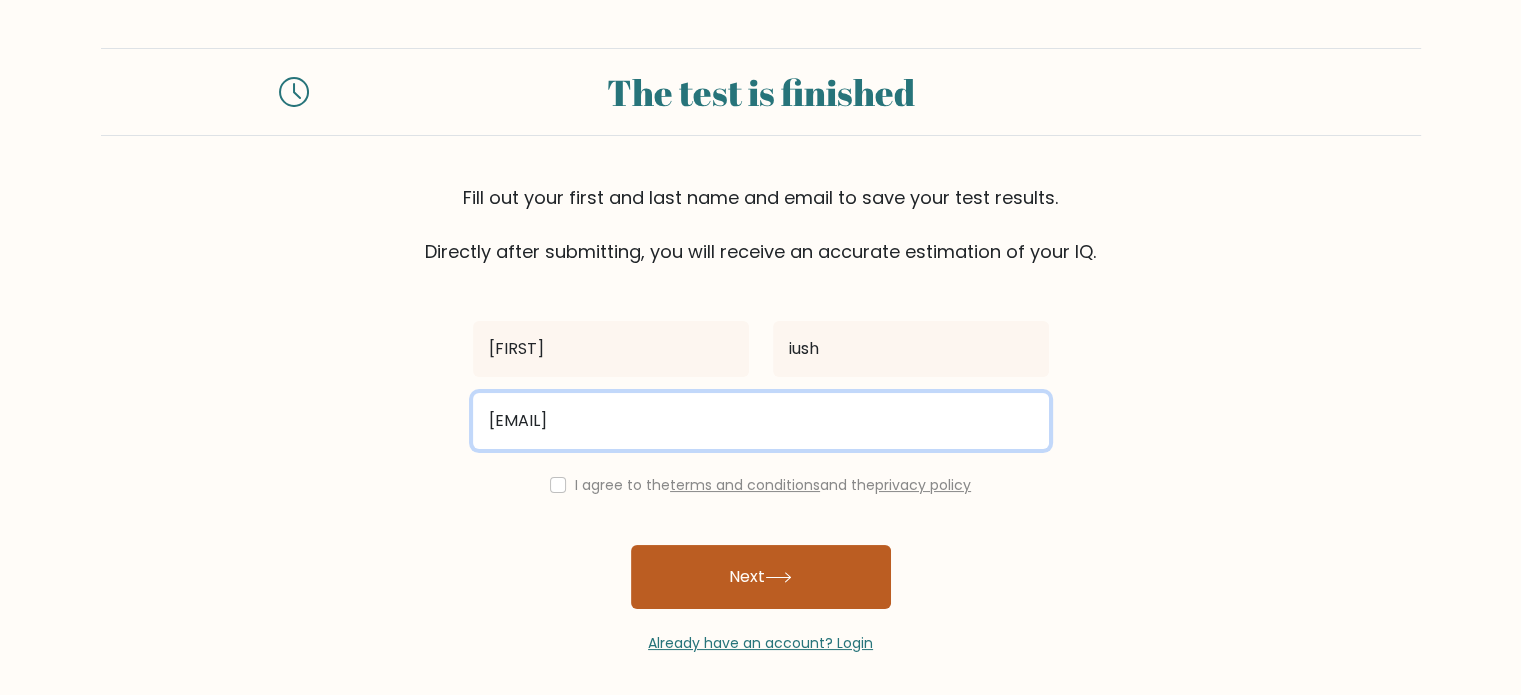 type on "sjdj@knansa.com" 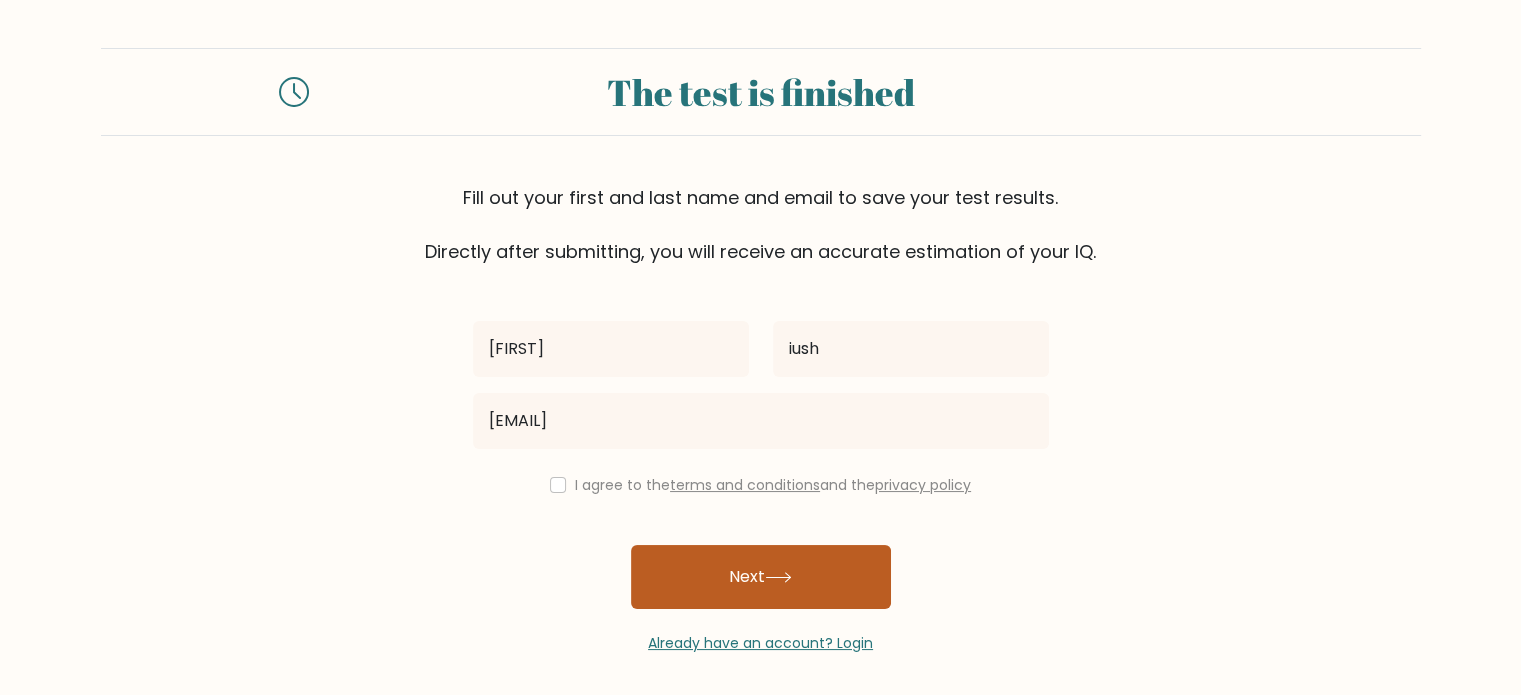 click on "Next" at bounding box center (761, 577) 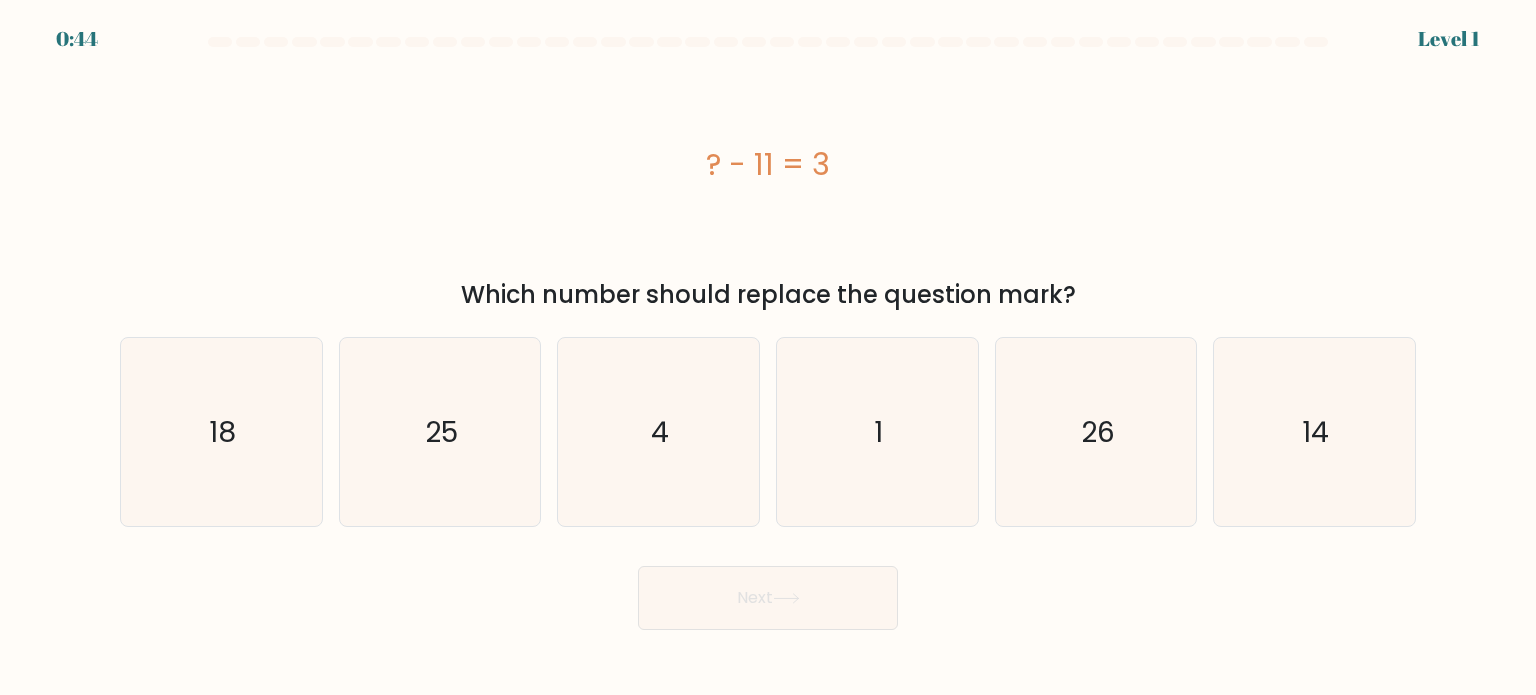 scroll, scrollTop: 0, scrollLeft: 0, axis: both 